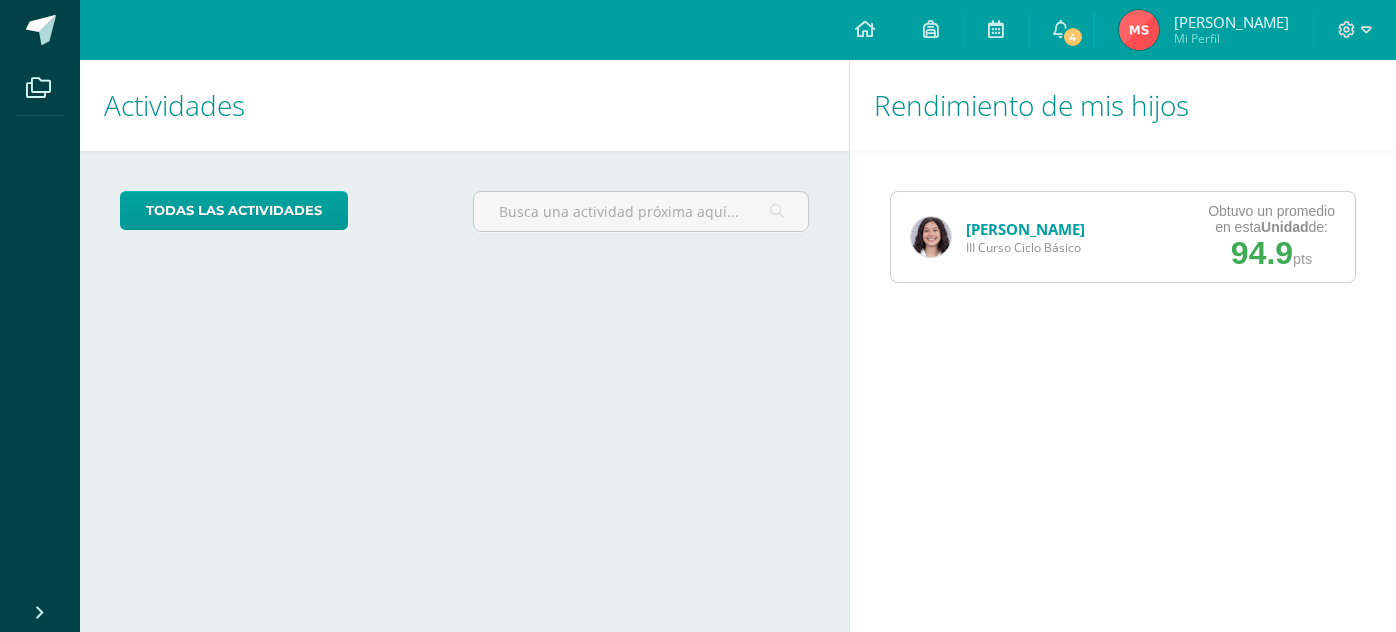 scroll, scrollTop: 0, scrollLeft: 0, axis: both 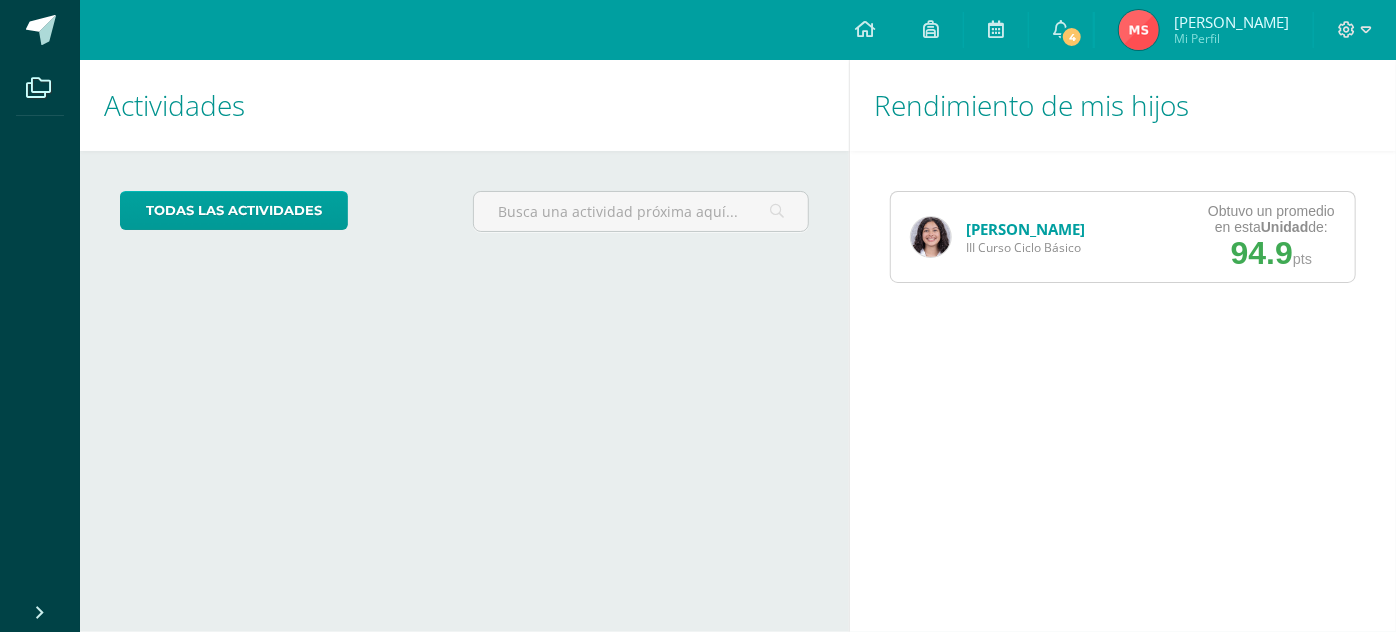 click on "[PERSON_NAME]" at bounding box center [1025, 229] 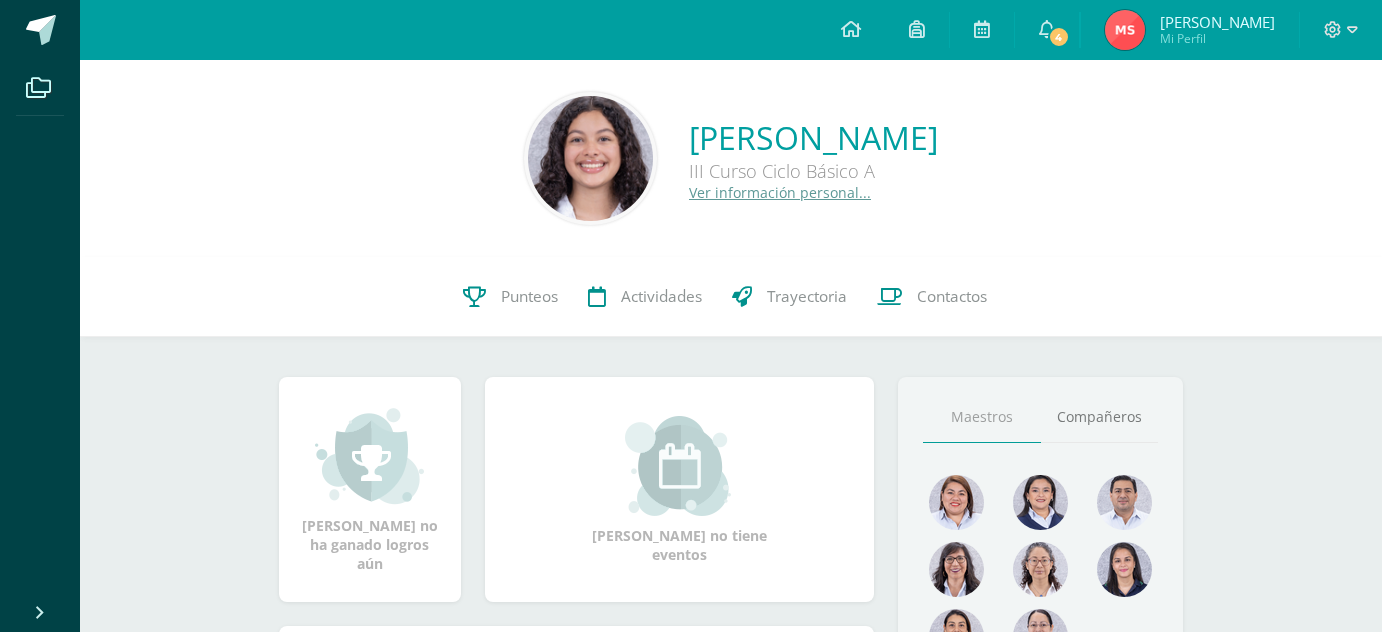 scroll, scrollTop: 0, scrollLeft: 0, axis: both 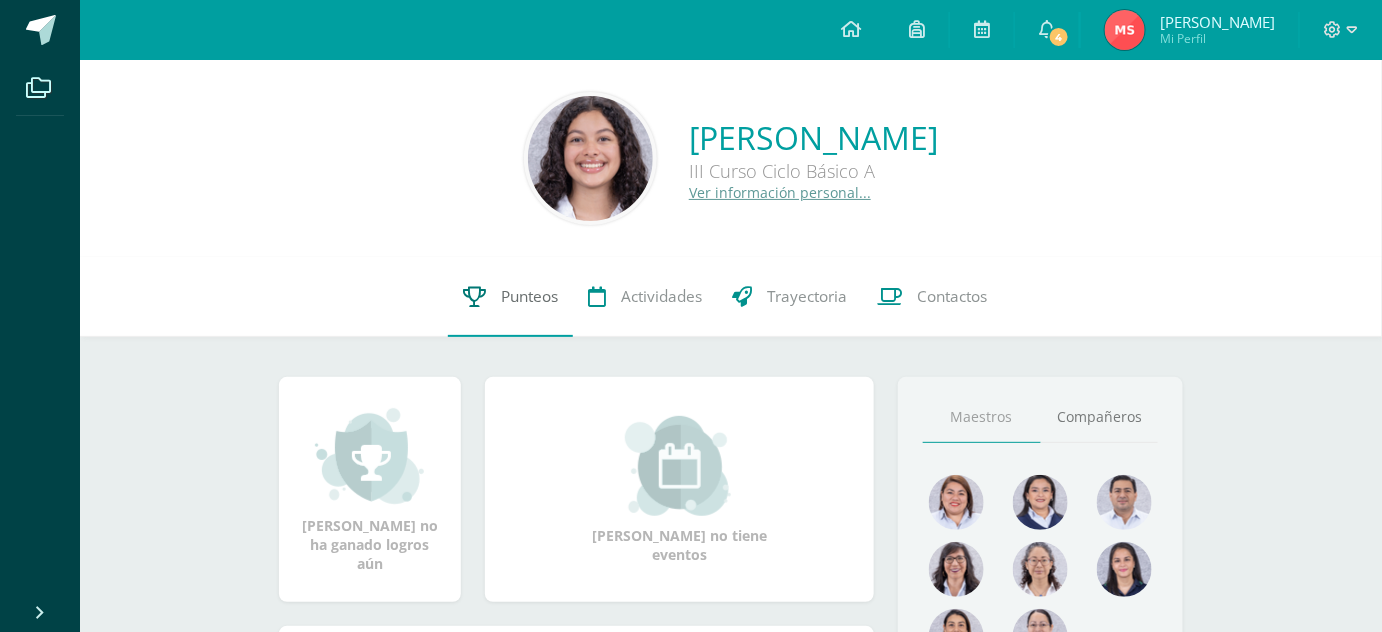 click on "Punteos" at bounding box center [529, 296] 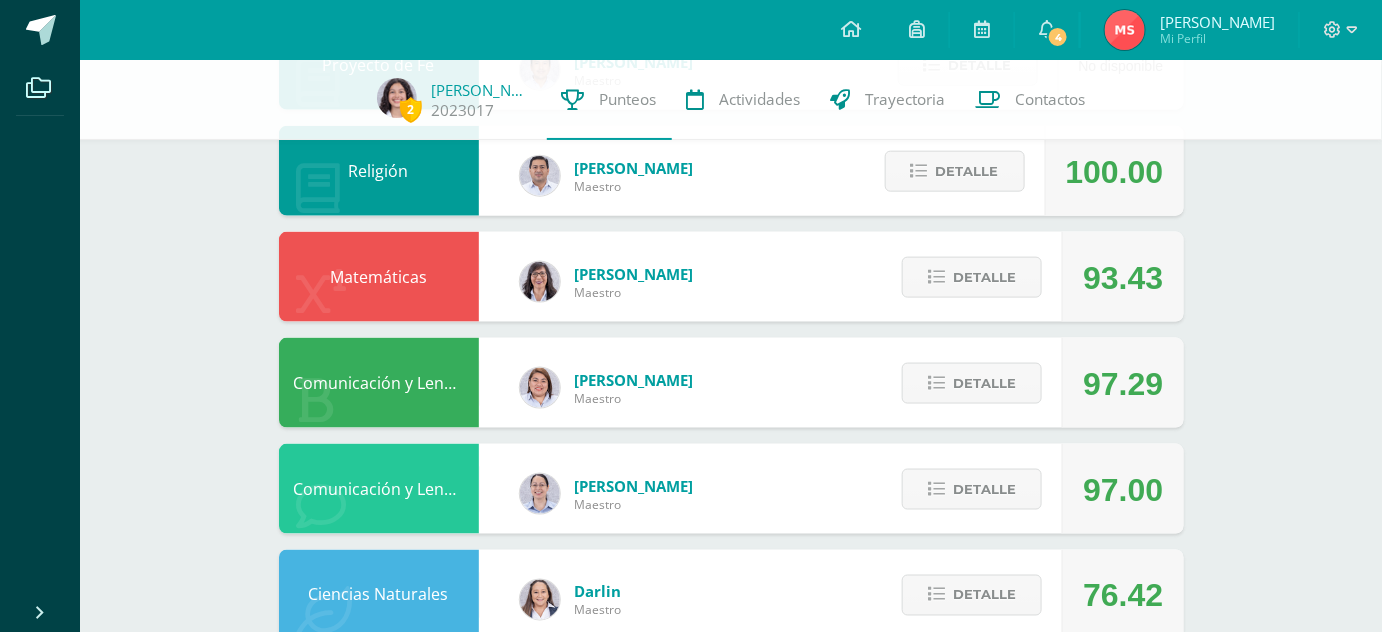 scroll, scrollTop: 730, scrollLeft: 0, axis: vertical 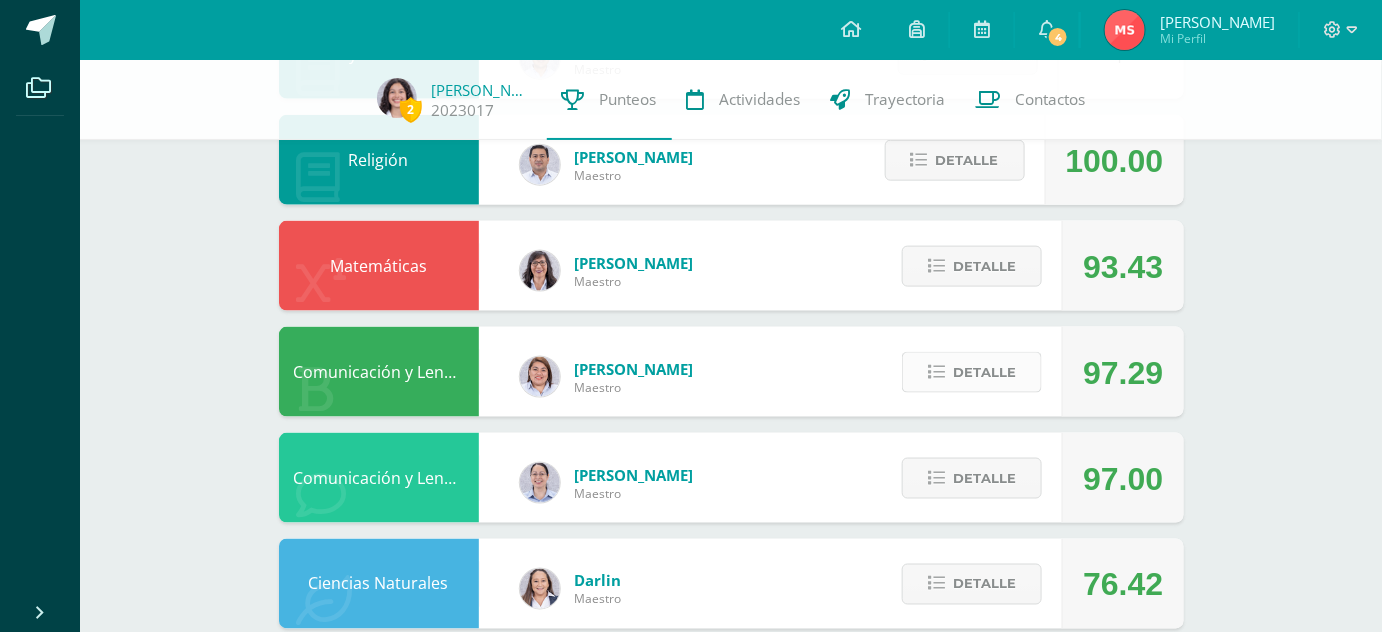 click on "Detalle" at bounding box center [984, 372] 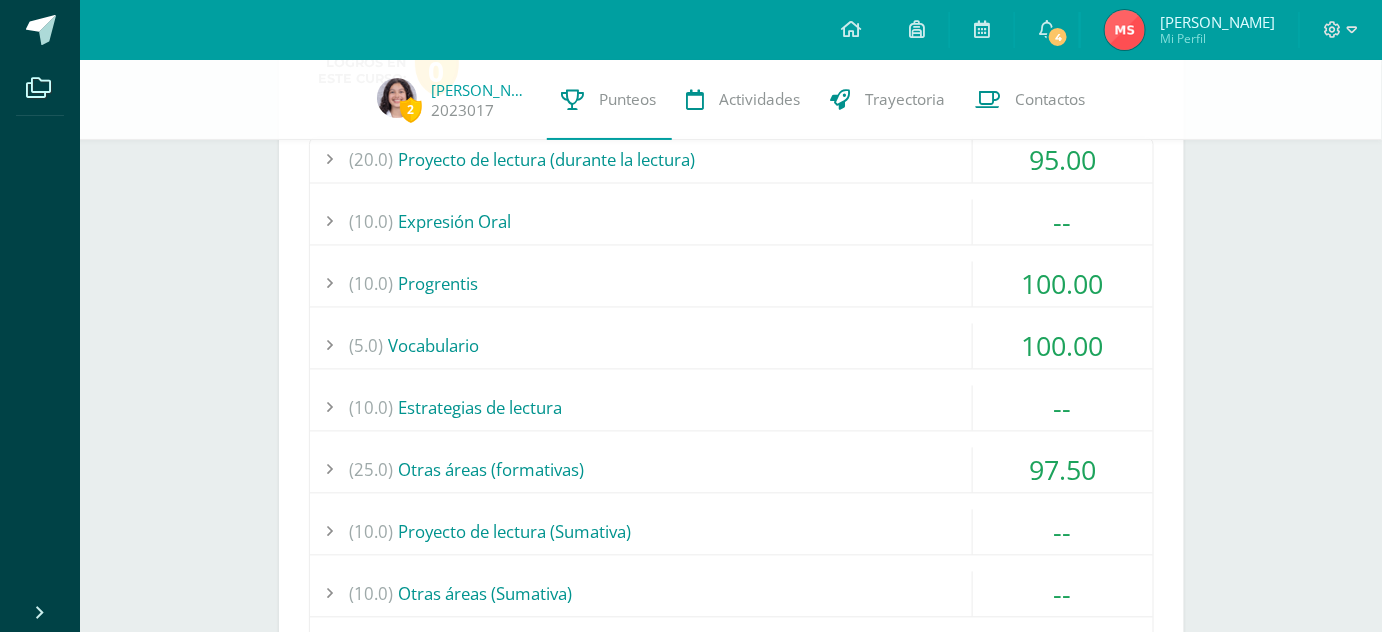 scroll, scrollTop: 1130, scrollLeft: 0, axis: vertical 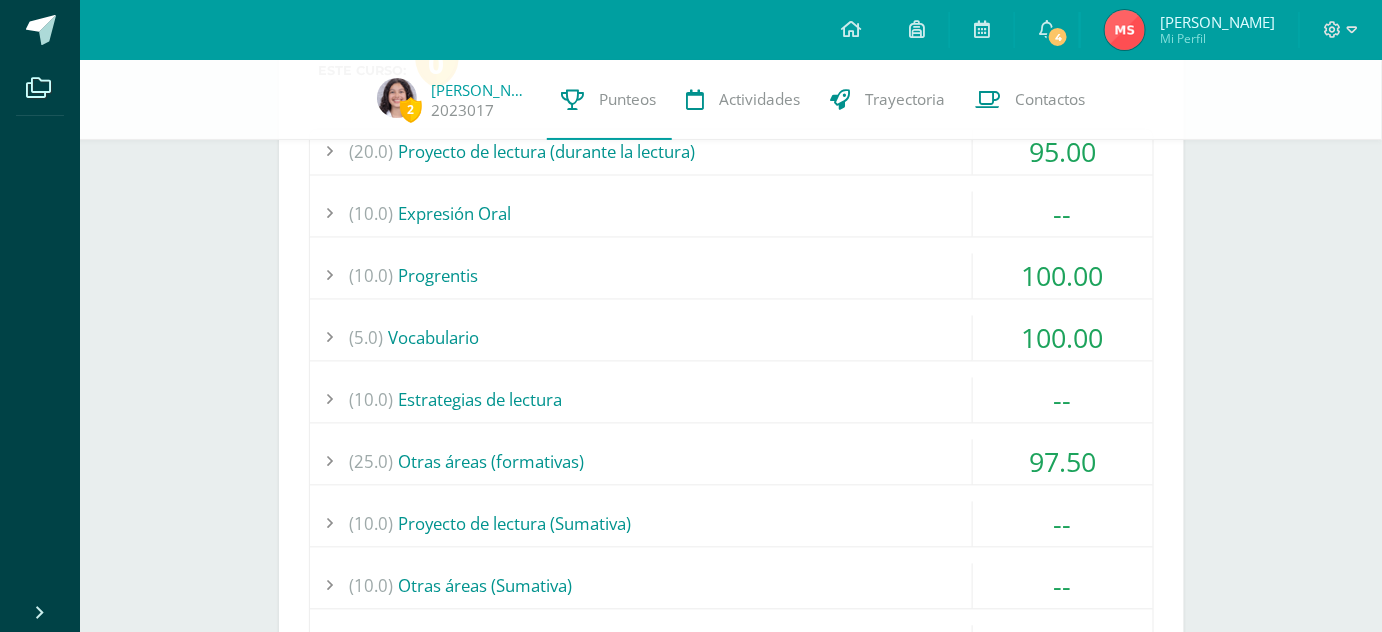 click on "(5.0)
Vocabulario" at bounding box center (731, 338) 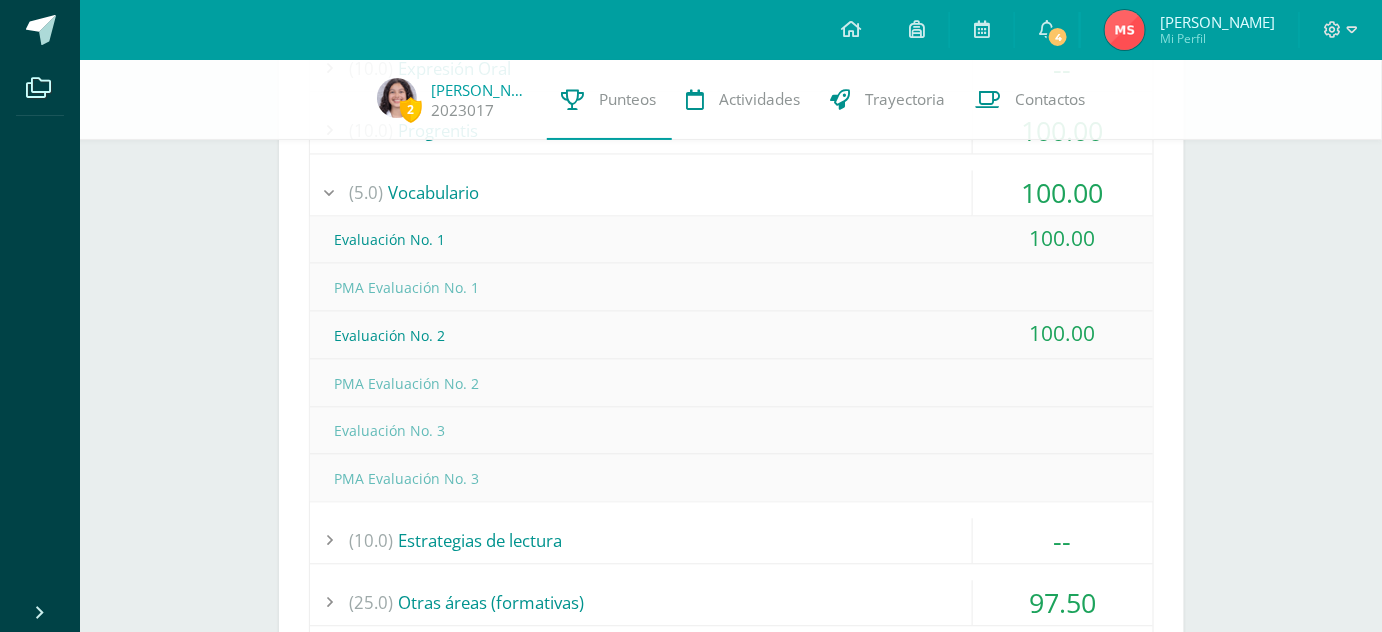 scroll, scrollTop: 1236, scrollLeft: 0, axis: vertical 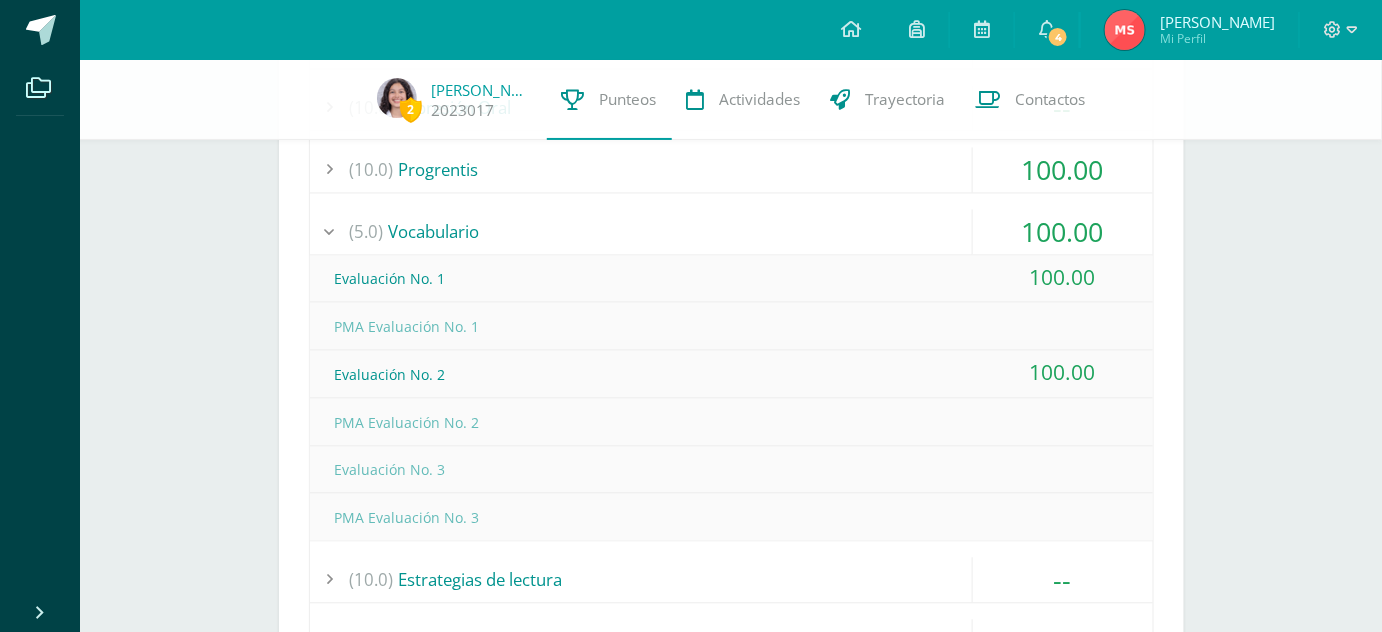 click on "(5.0)
Vocabulario" at bounding box center [731, 232] 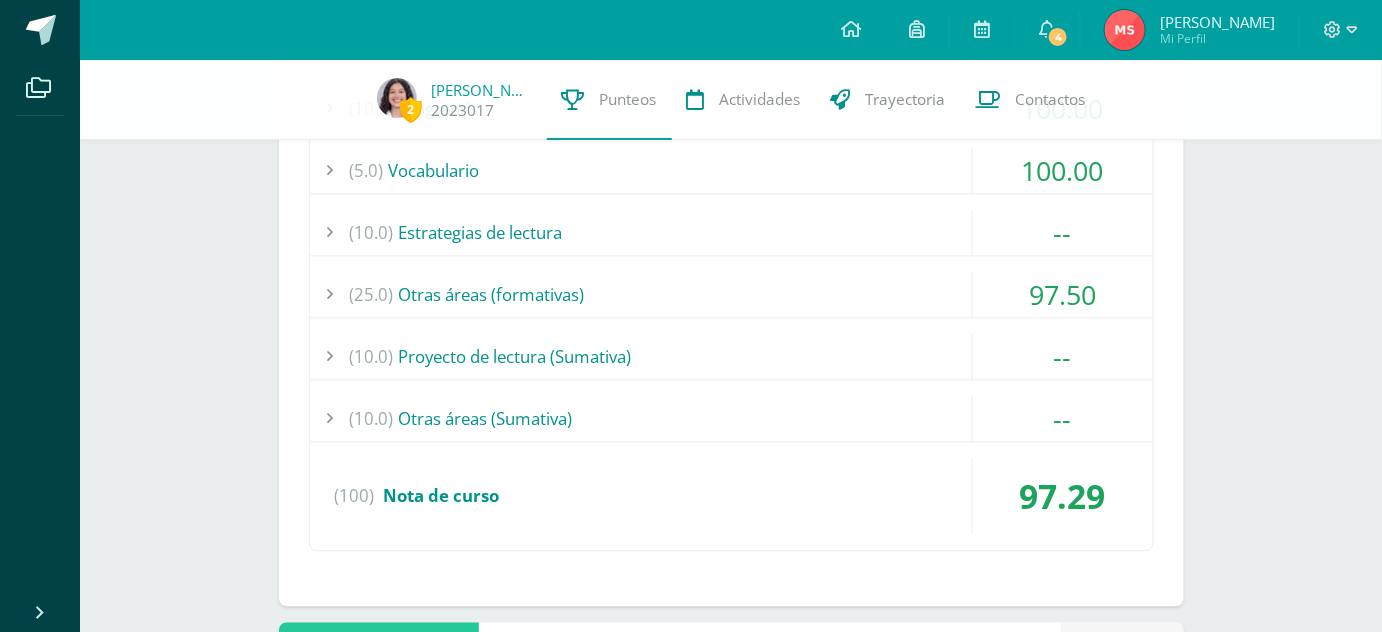 scroll, scrollTop: 1301, scrollLeft: 0, axis: vertical 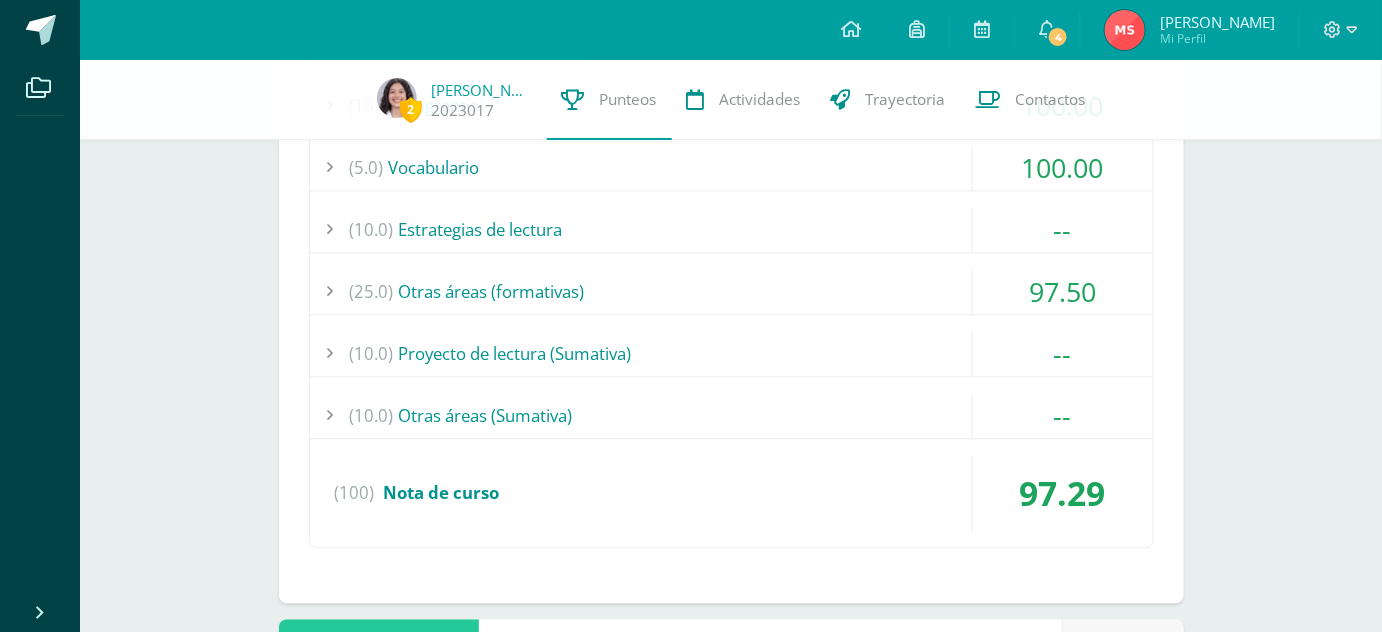 click on "(25.0)
Otras áreas (formativas)" at bounding box center [731, 291] 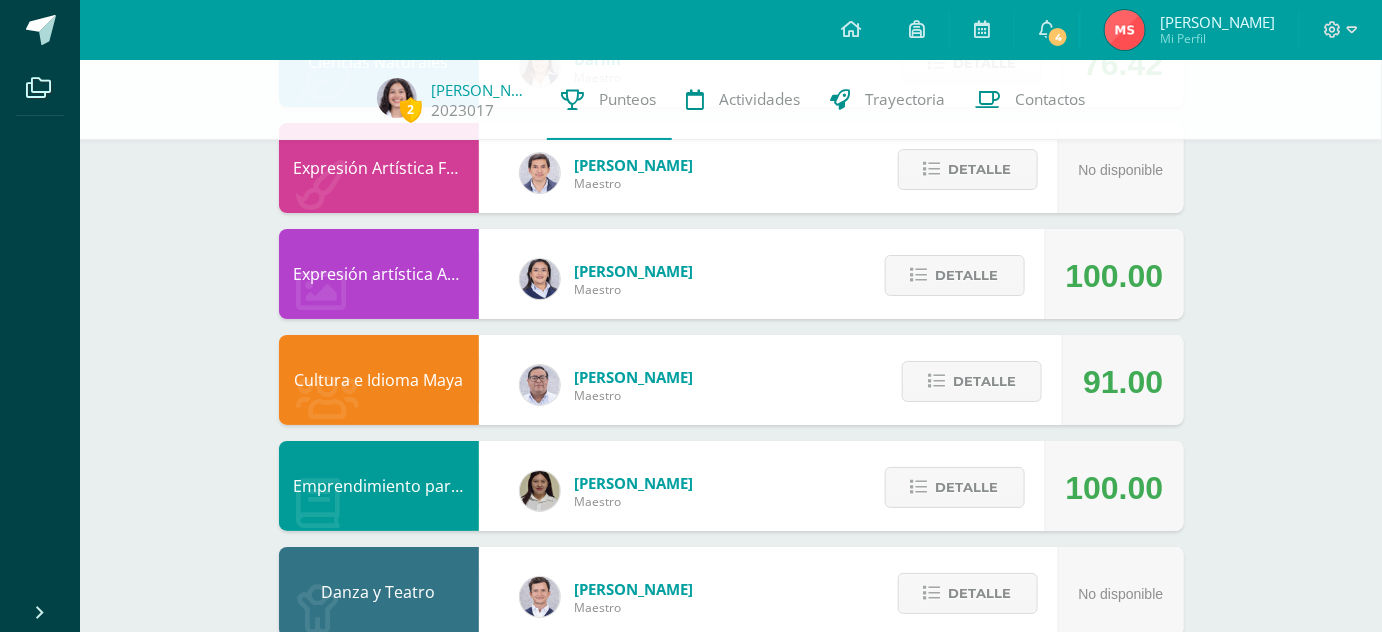 scroll, scrollTop: 2333, scrollLeft: 0, axis: vertical 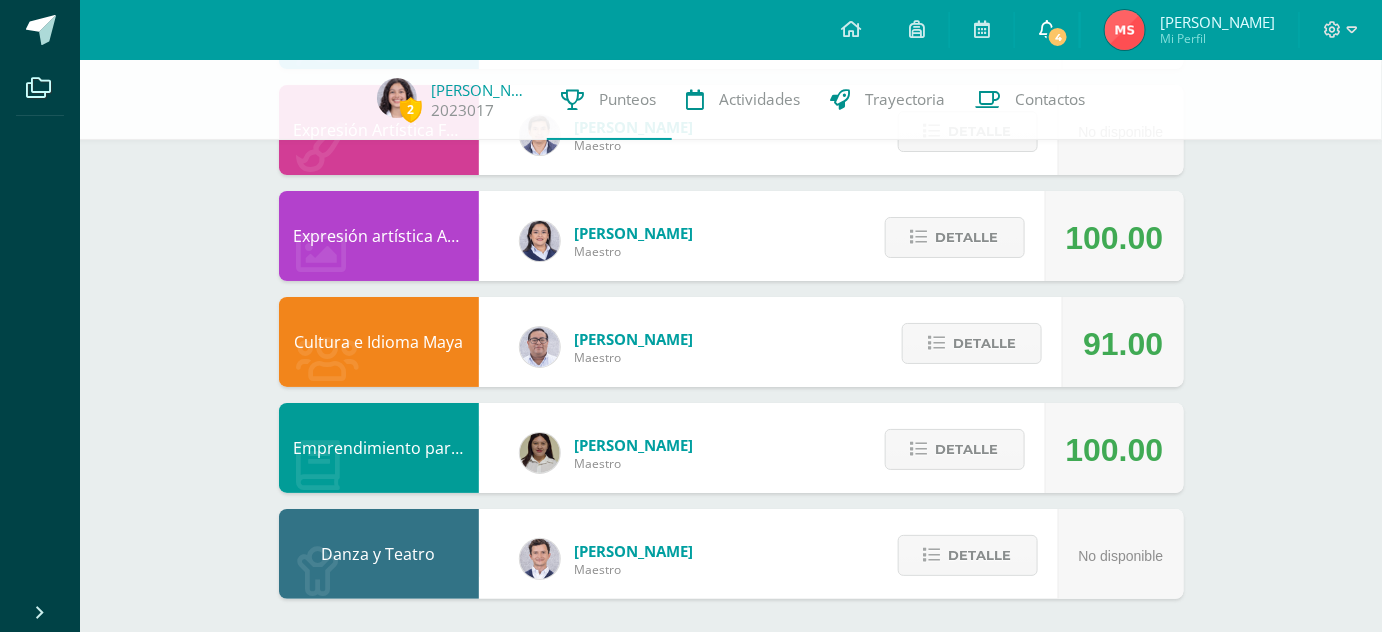 click on "4" at bounding box center [1047, 30] 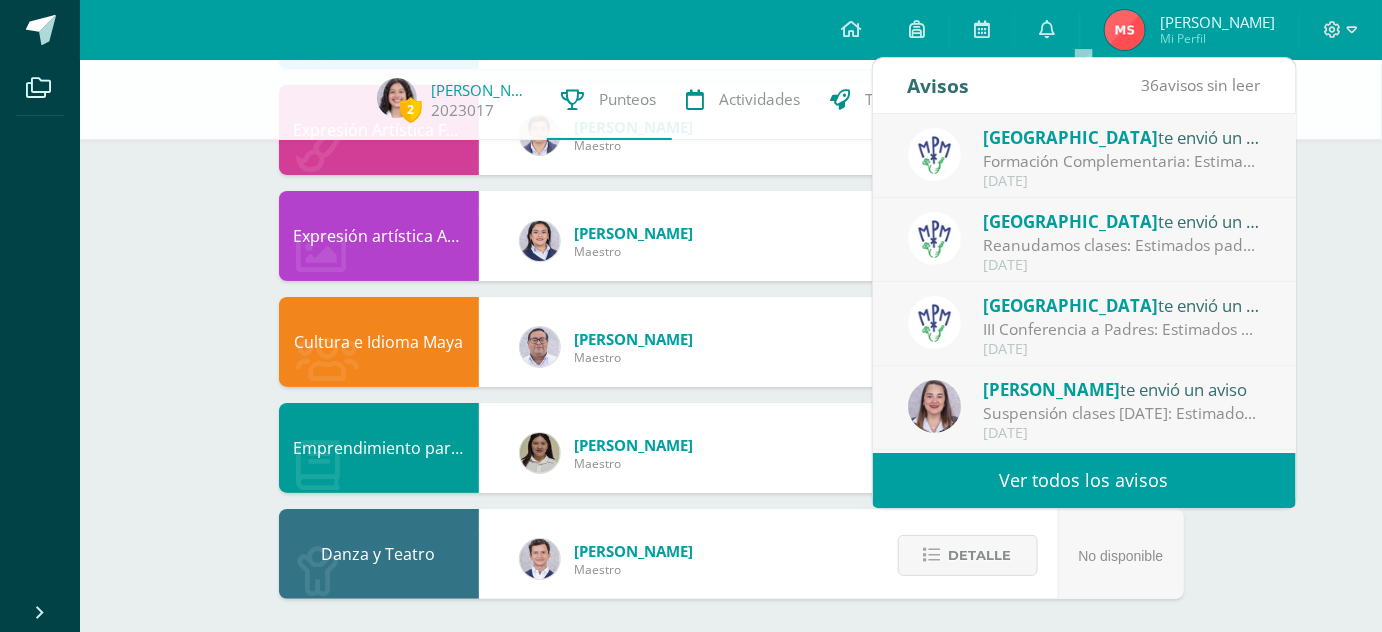 click on "2
Jimena Coronado
2023017
Punteos Actividades Trayectoria Contactos  Pendiente
Unidad 3                             Unidad 1 Unidad 2 Unidad 3 Unidad 4
La unidad aún no ha finalizado
94.92
Descargar boleta
Tecnologías de la Información y Comunicación: Computación
Alejandra Rimola Maestro
100.00
Detalle
Educación Física
Brenda Lopez Maestro
95.00
Detalle
Homeroom
Karla Castillo Maestro No disponible Detalle Elena Araujo Maestro
94.00" at bounding box center (731, -817) 